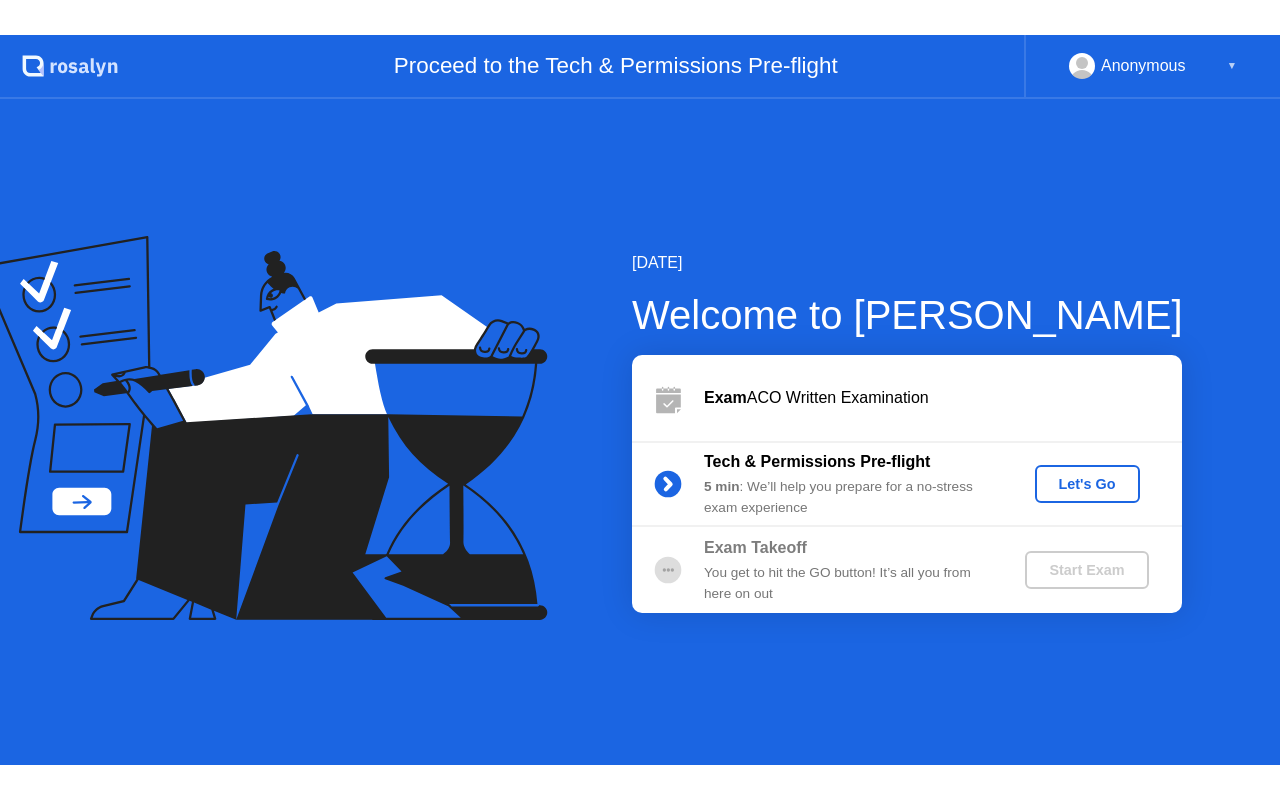 scroll, scrollTop: 0, scrollLeft: 0, axis: both 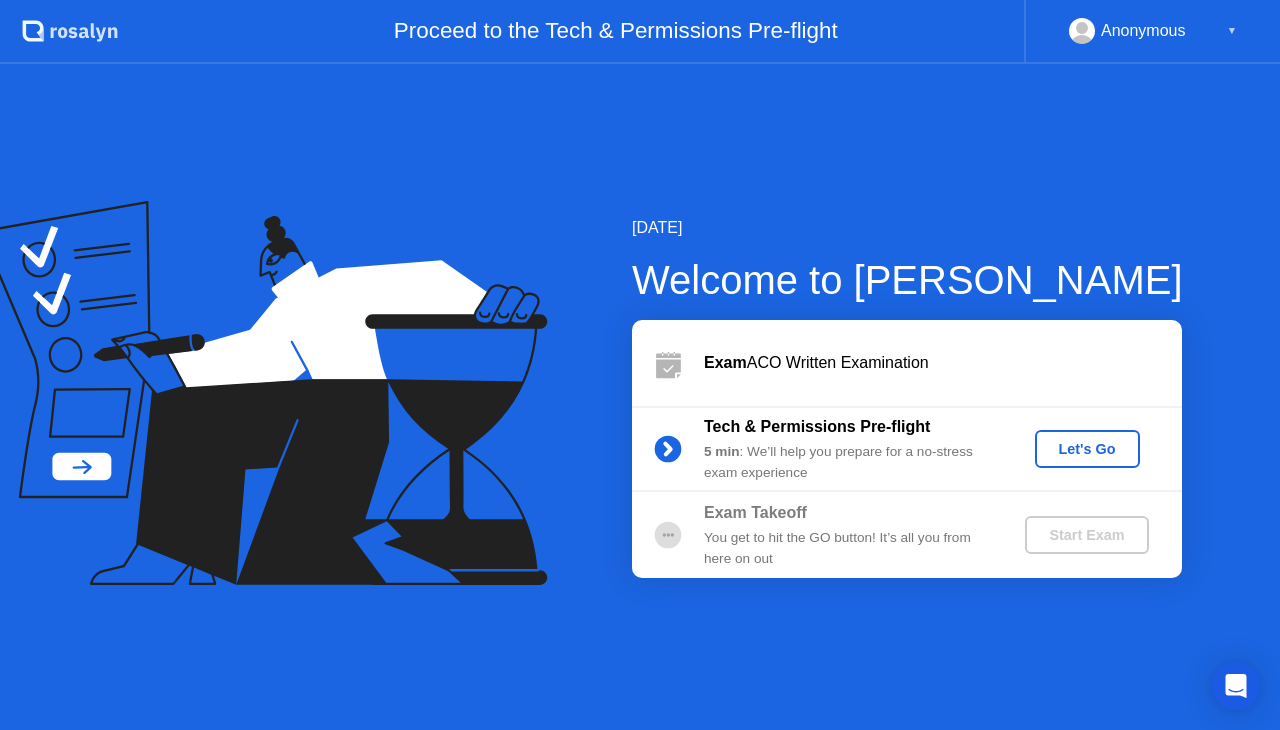 click on "Let's Go" 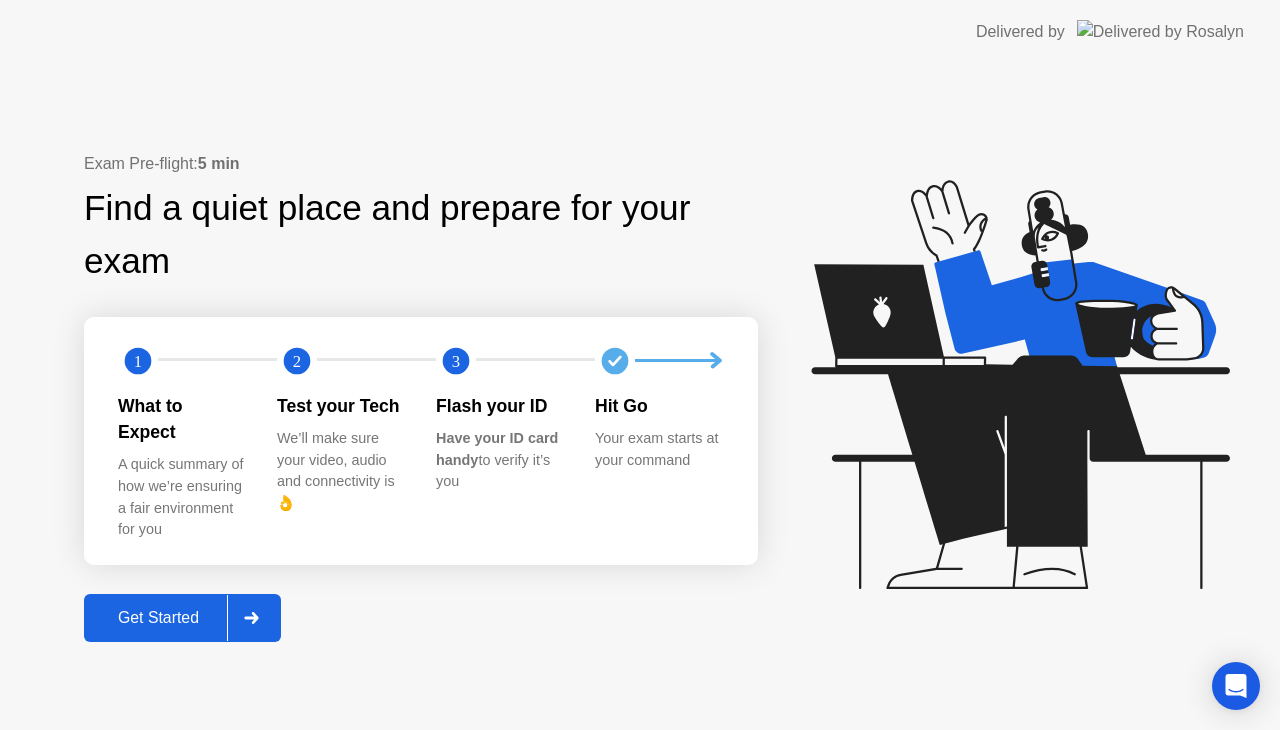 click 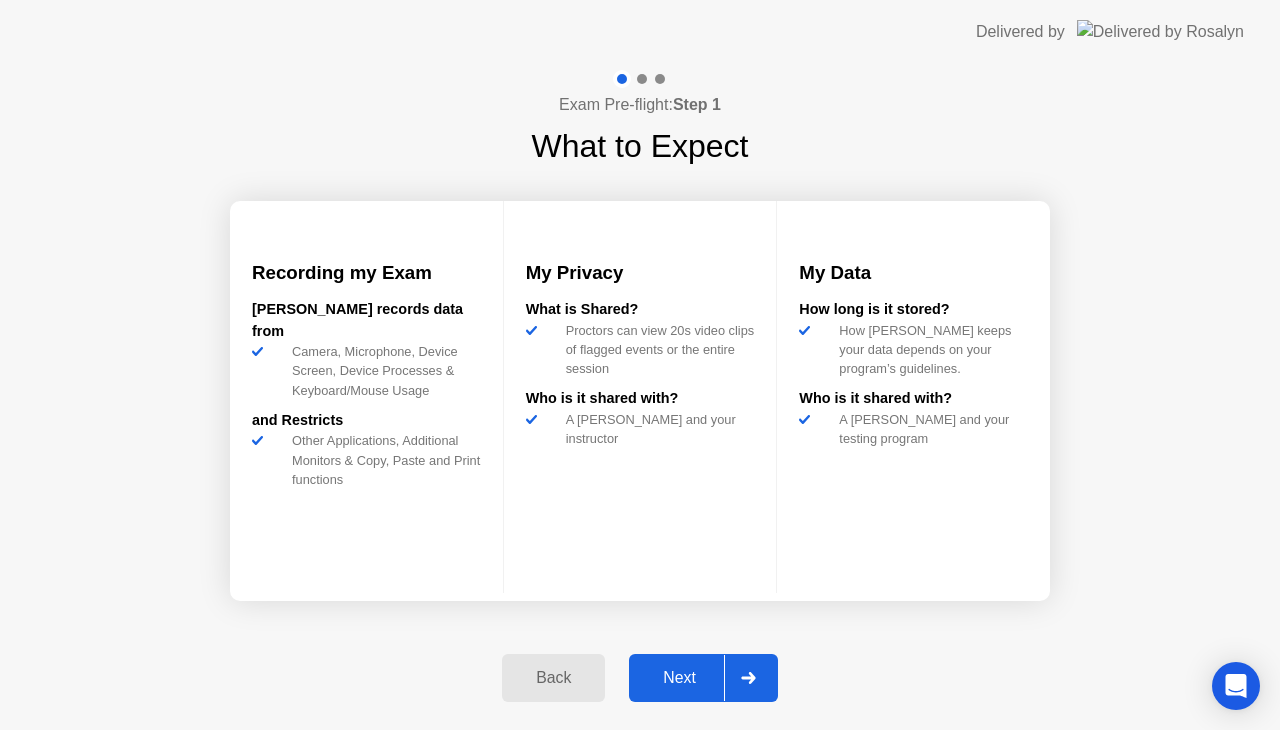 click on "Next" 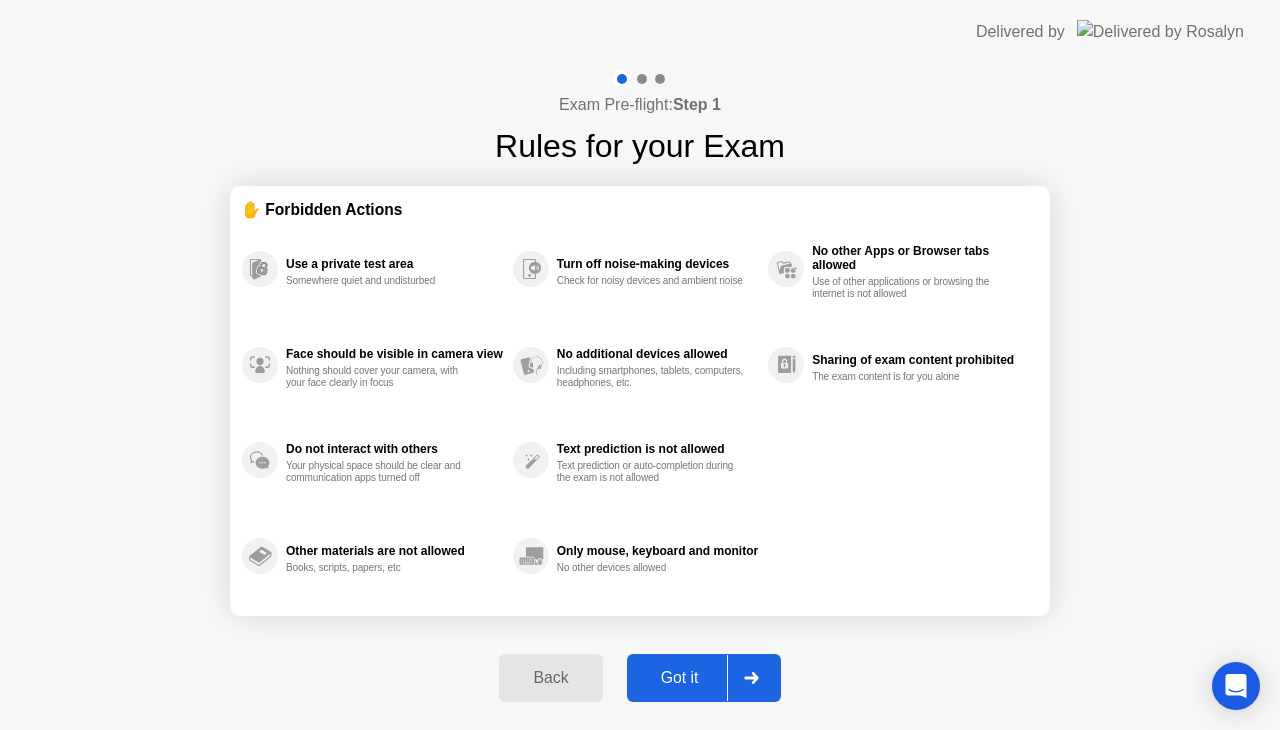 click on "Got it" 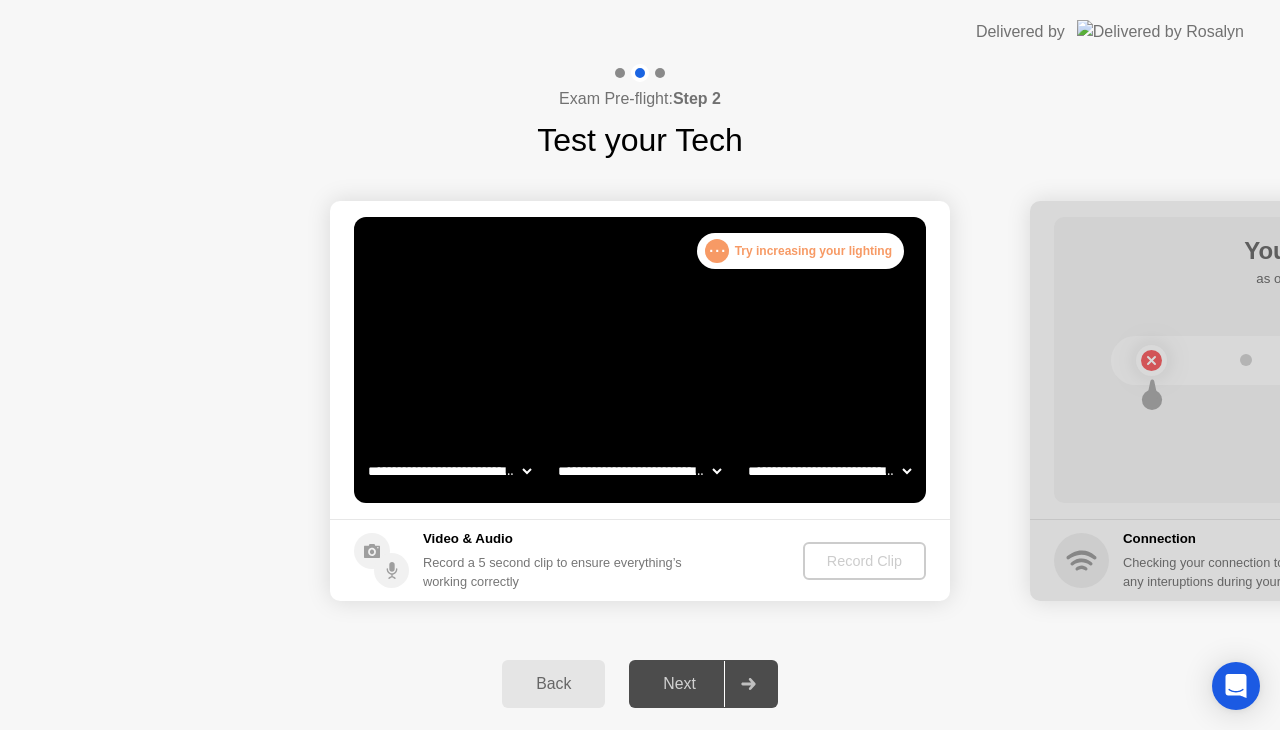 click on "**********" 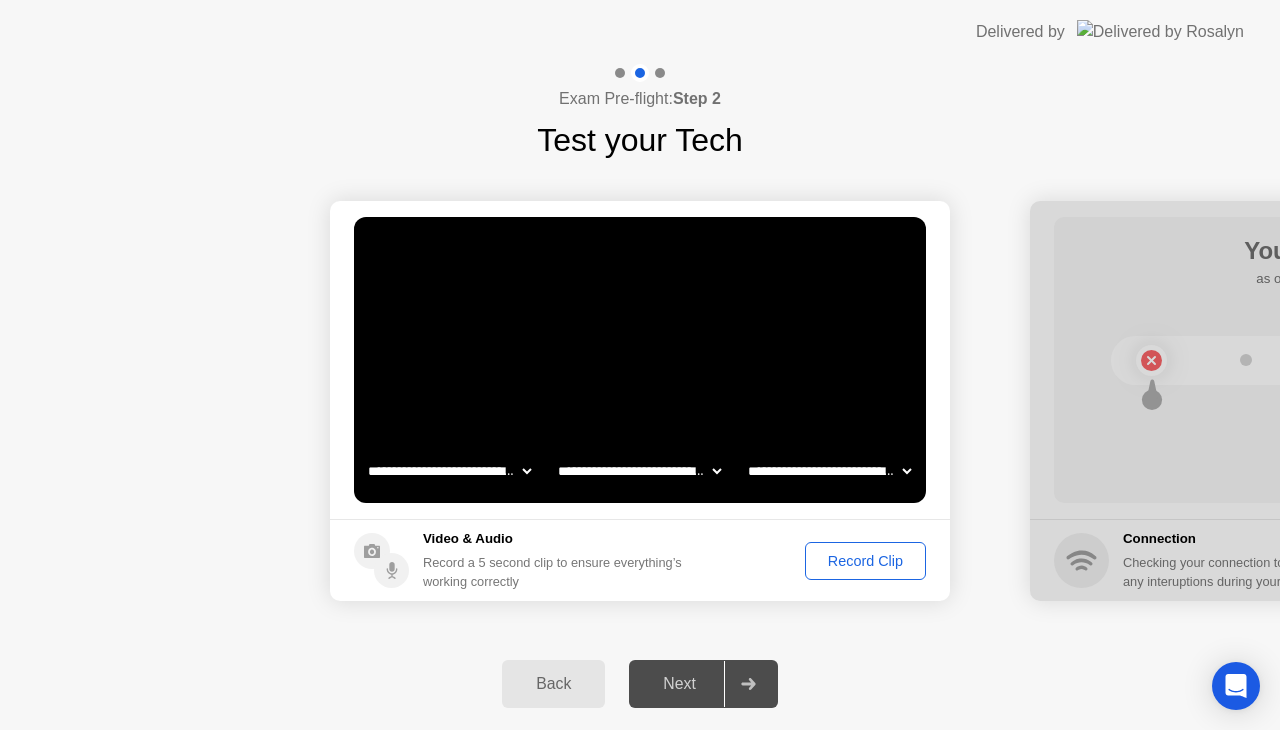 click 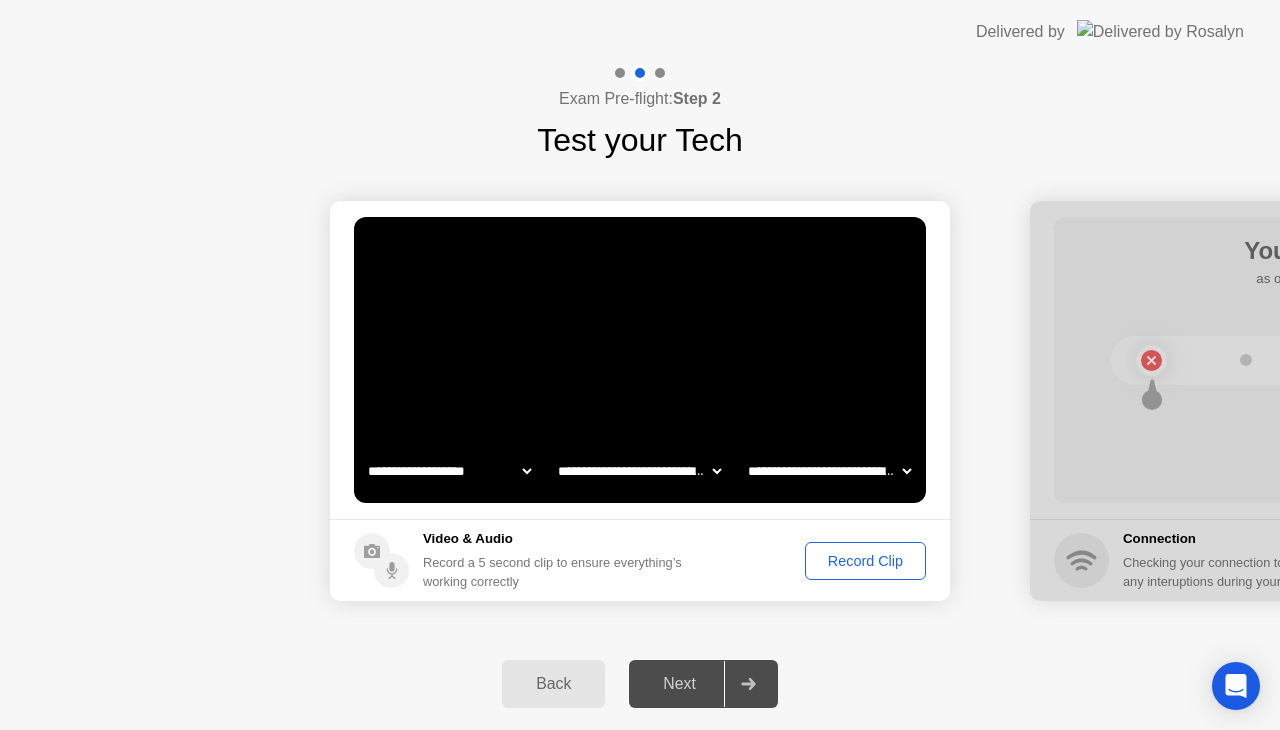 click on "**********" 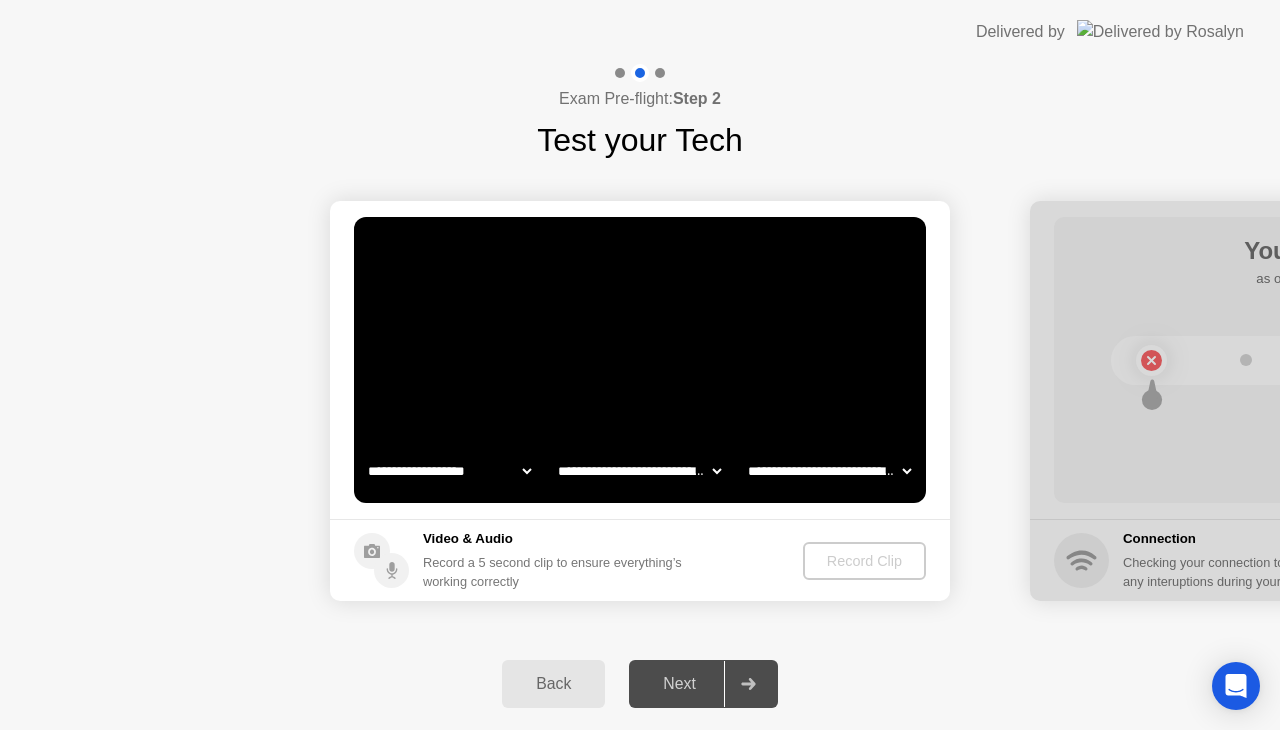 click on "**********" 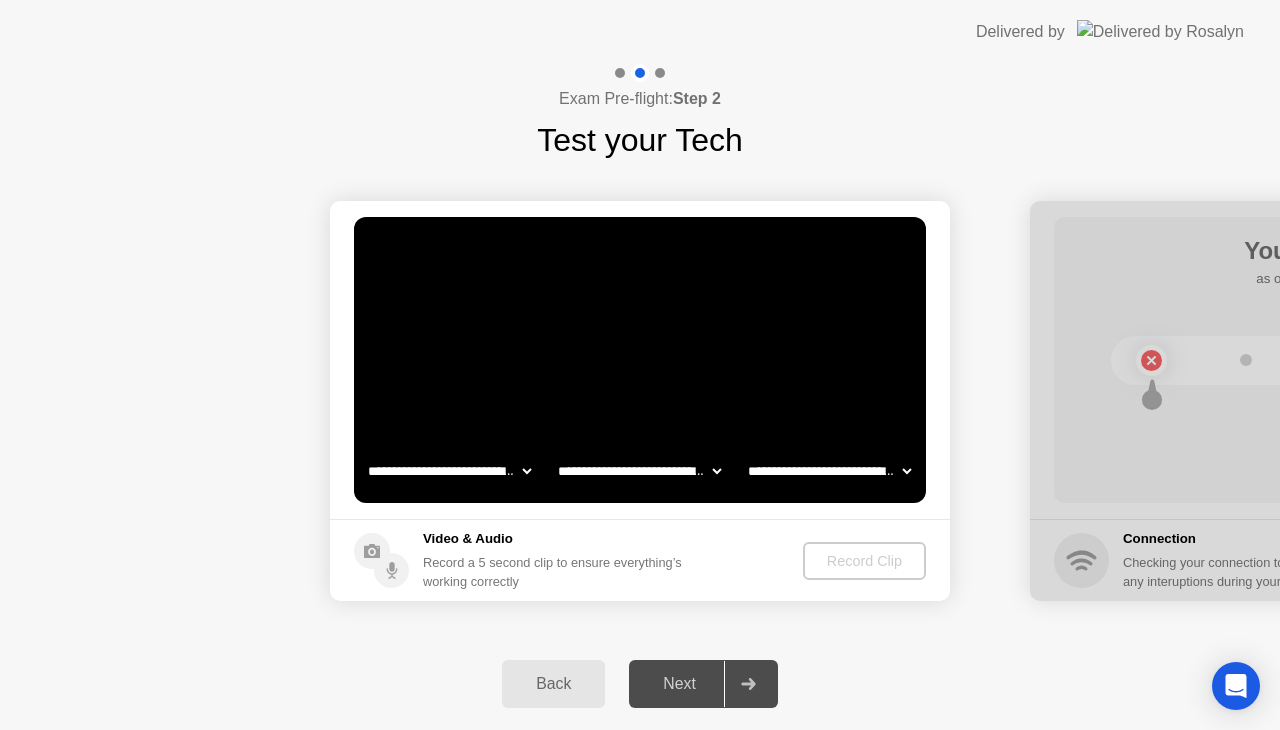 click on "**********" 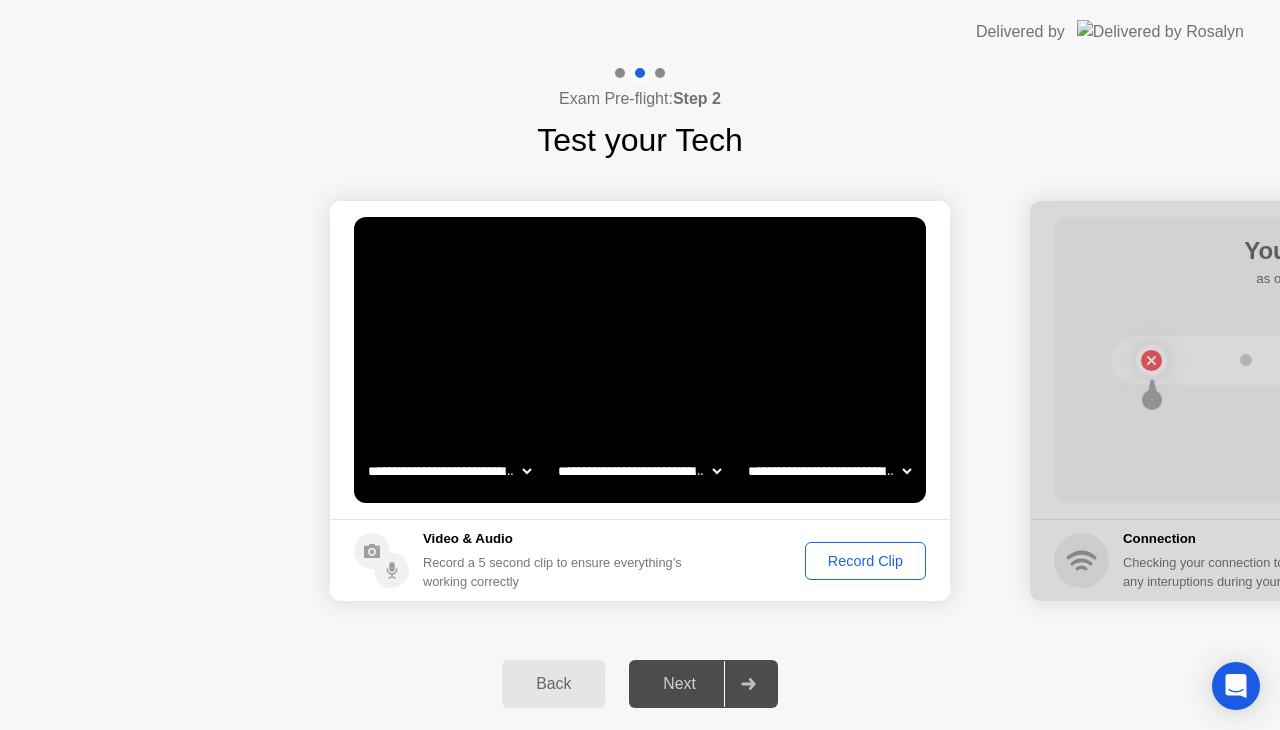 click 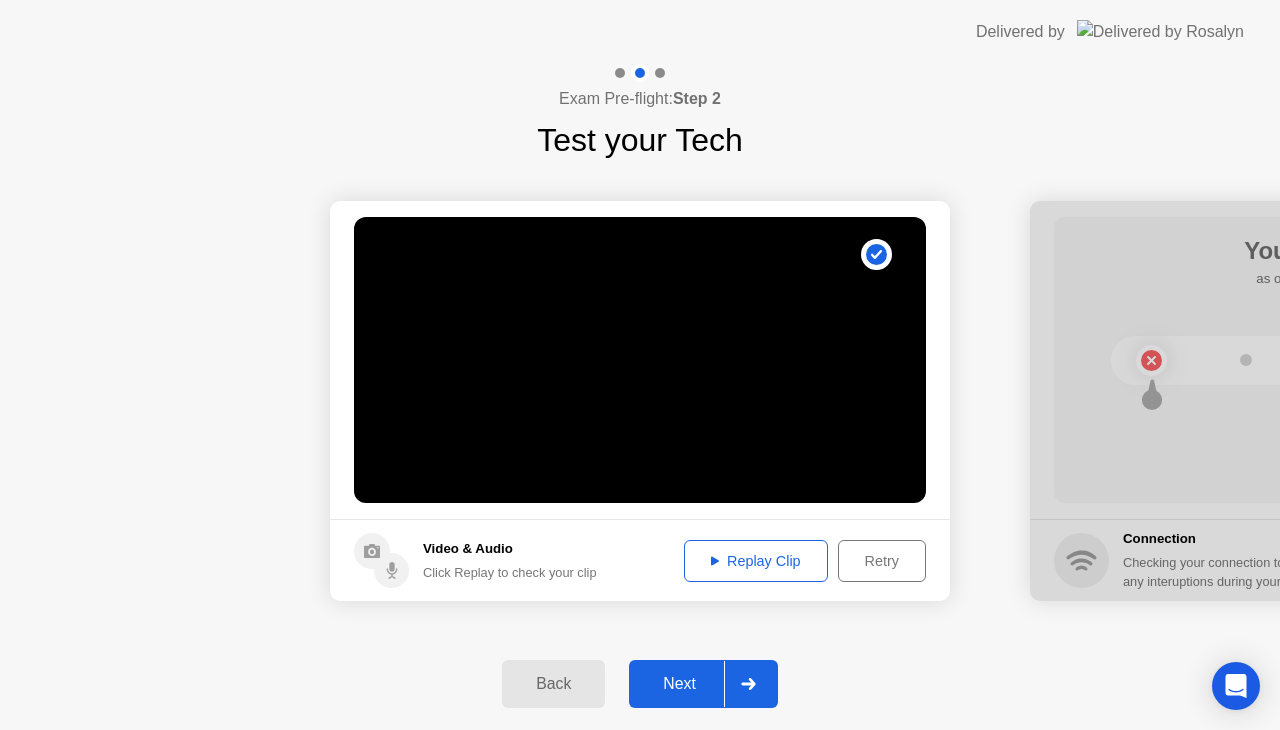 click on "Next" 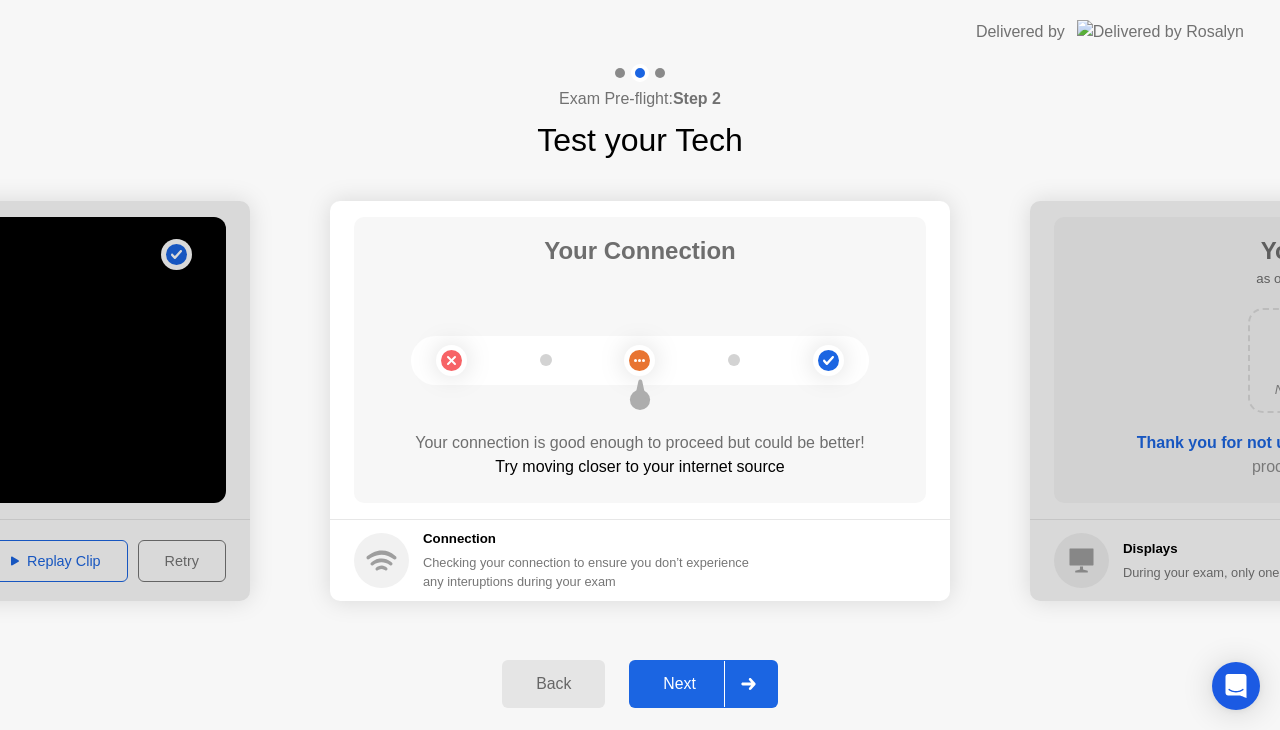 click on "Next" 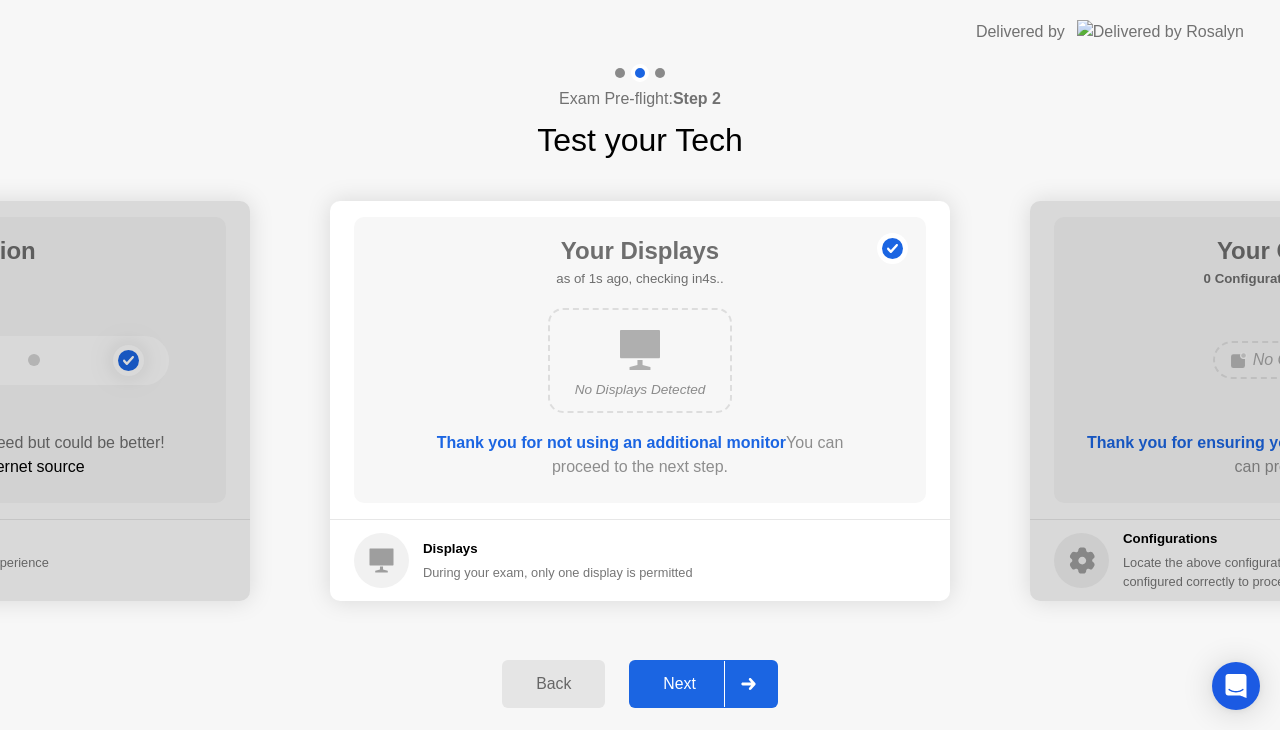 click on "Next" 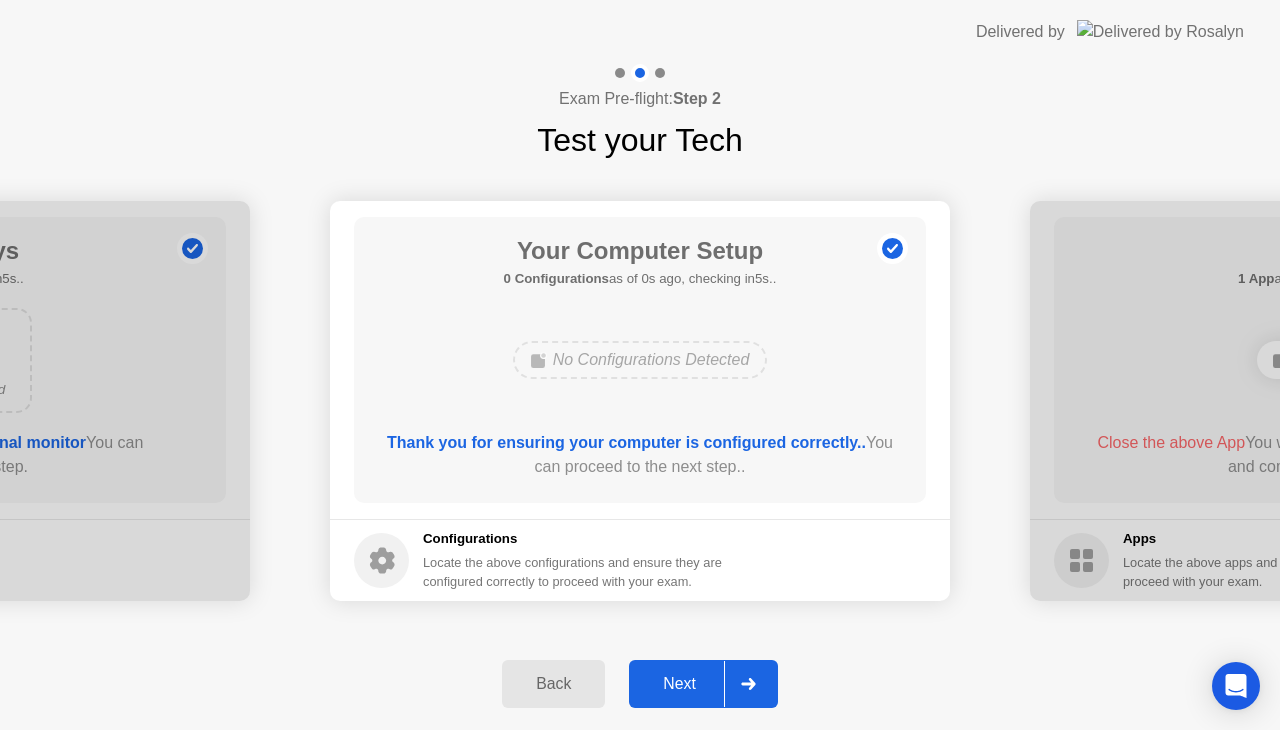 click on "Next" 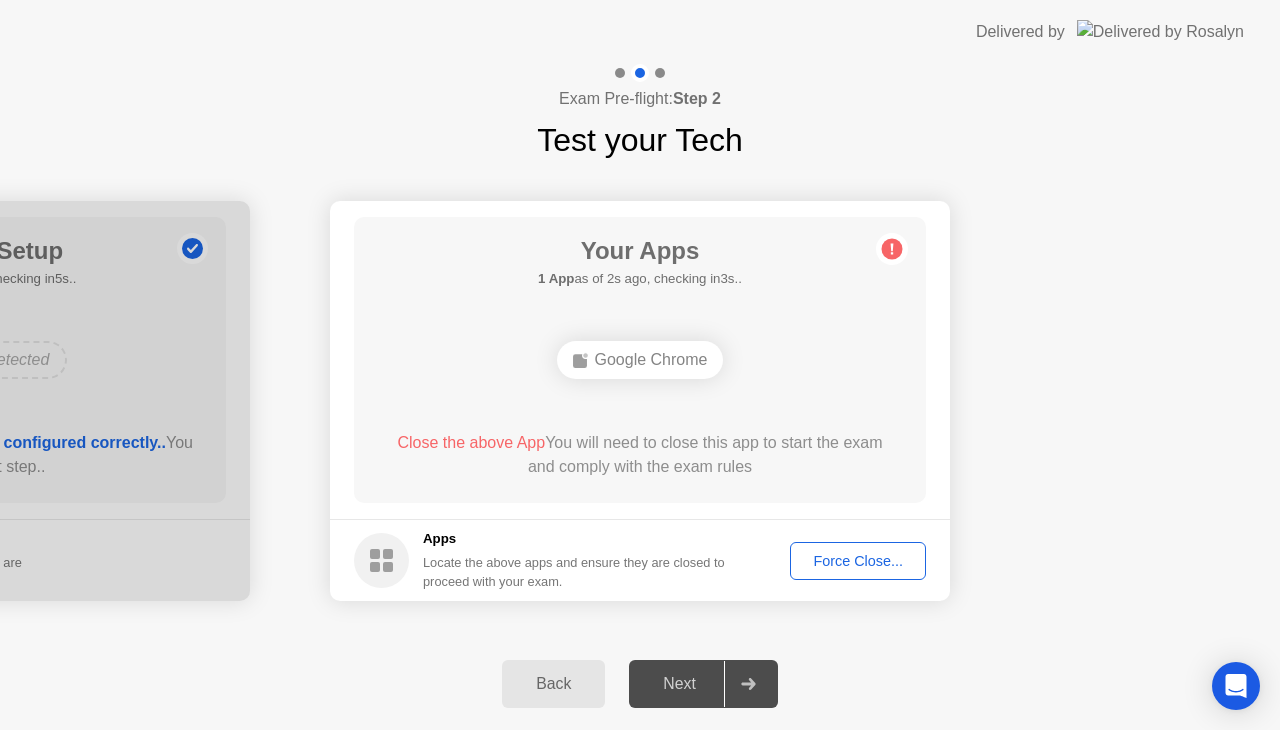 click on "Next" 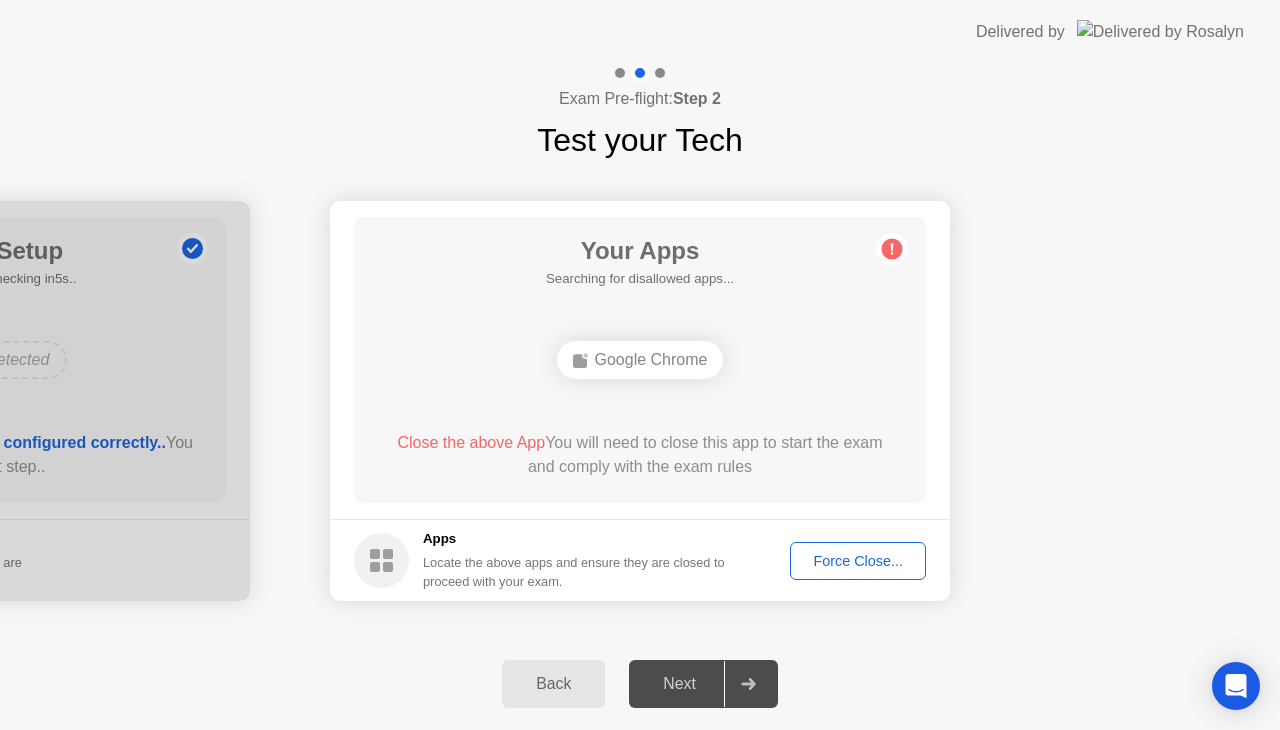 click on "Force Close..." 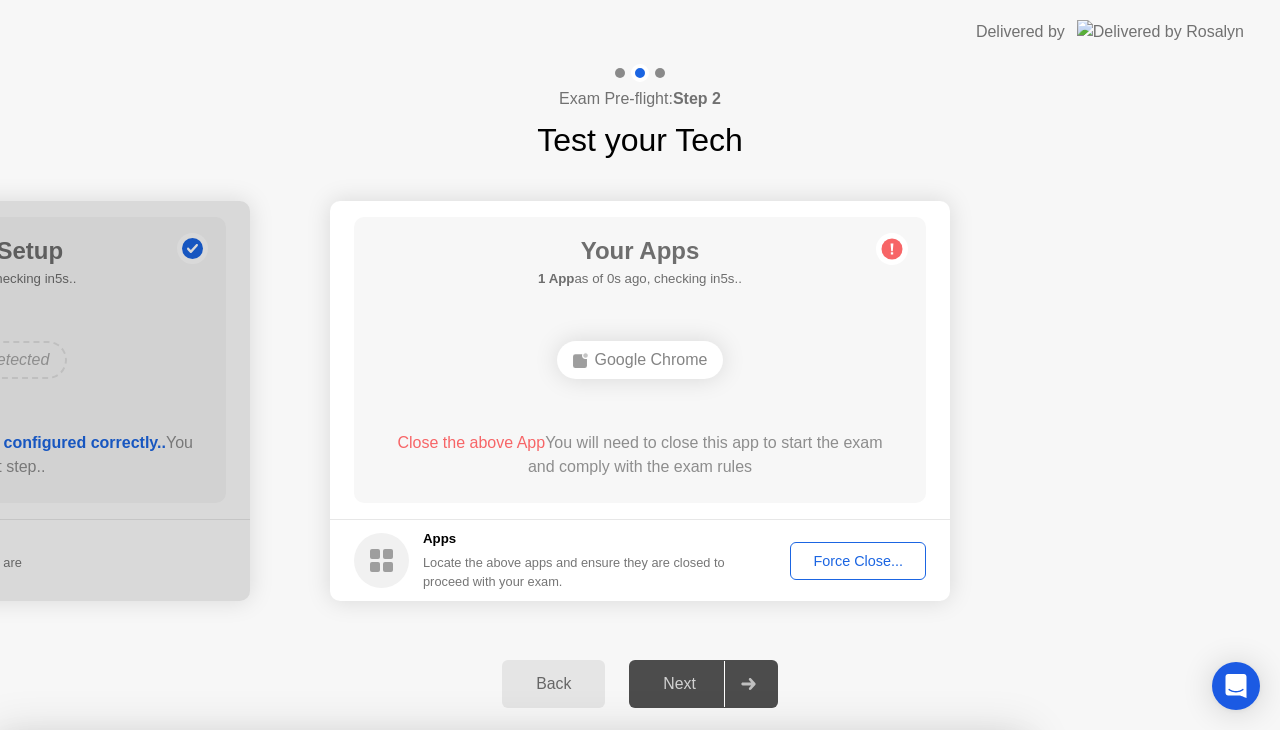 click on "Confirm" at bounding box center (579, 1006) 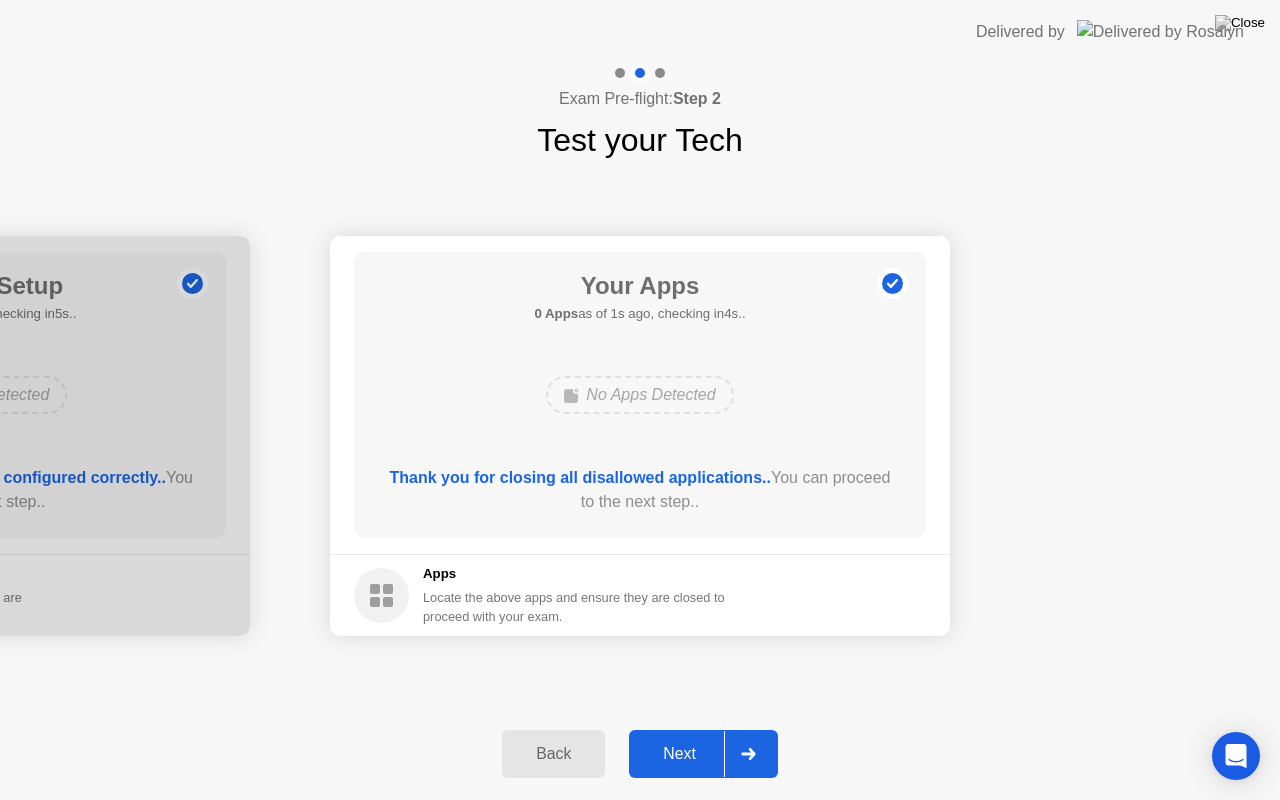 click on "Next" 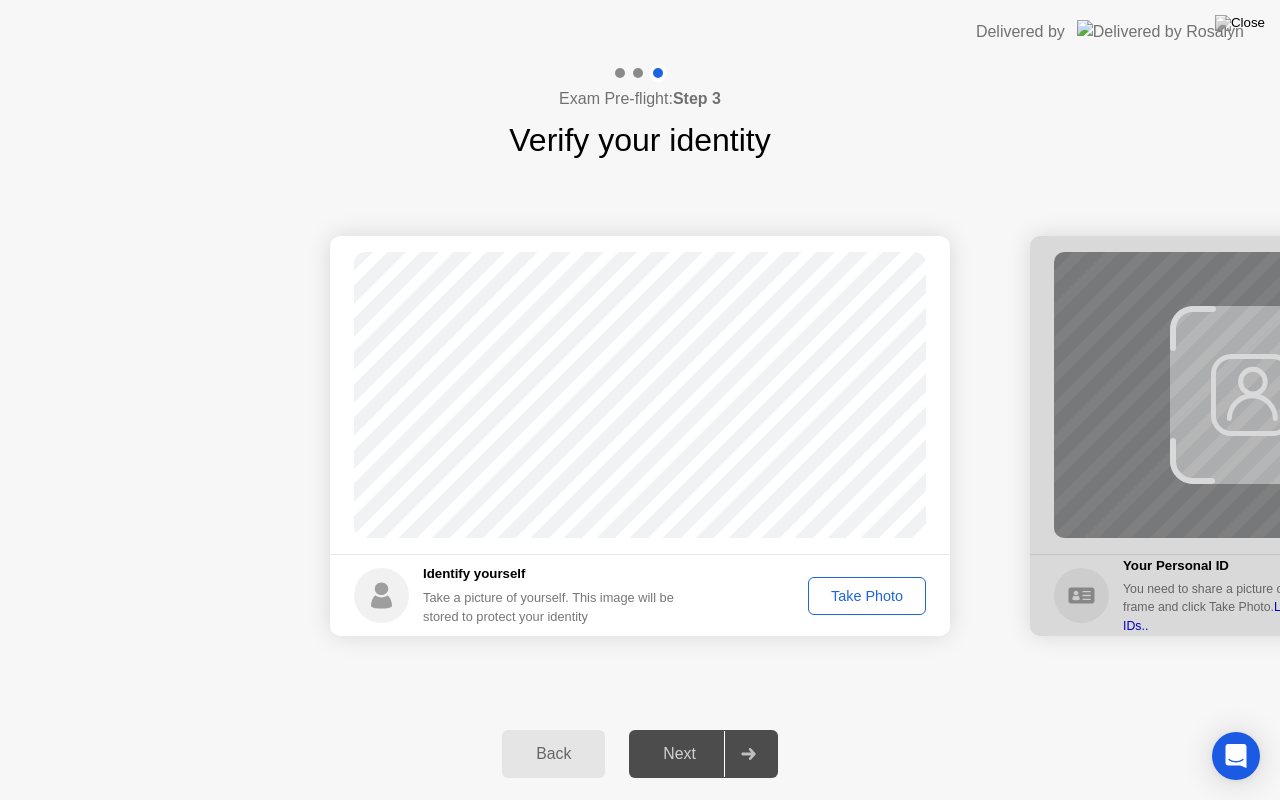 click on "Take Photo" 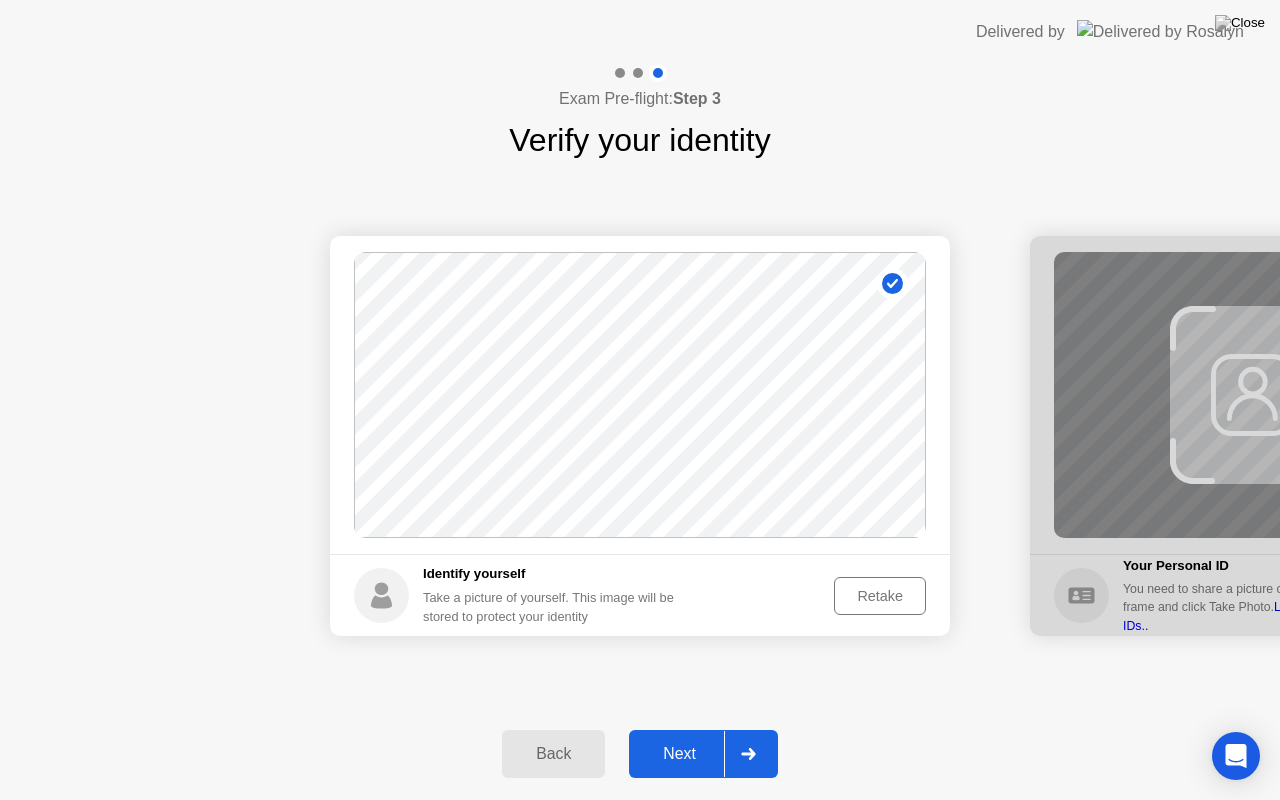 click on "Next" 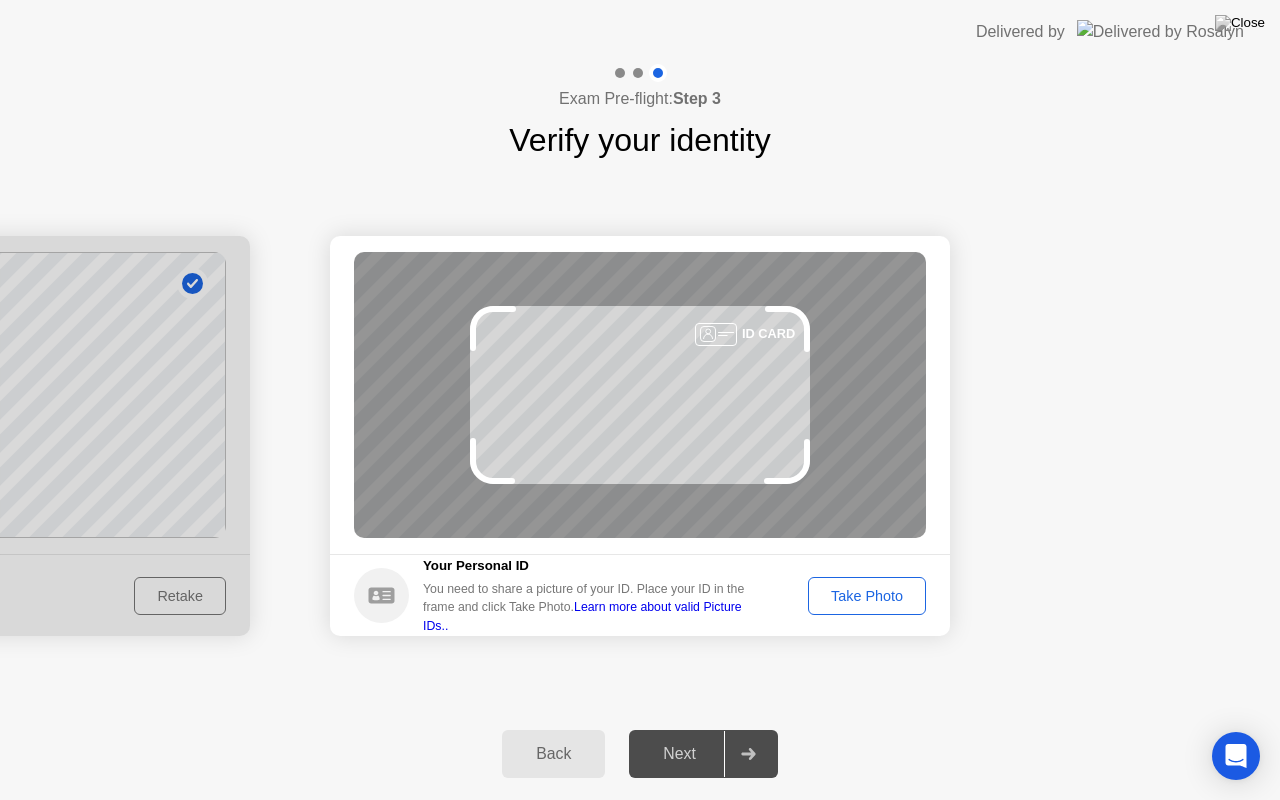 click on "Take Photo" 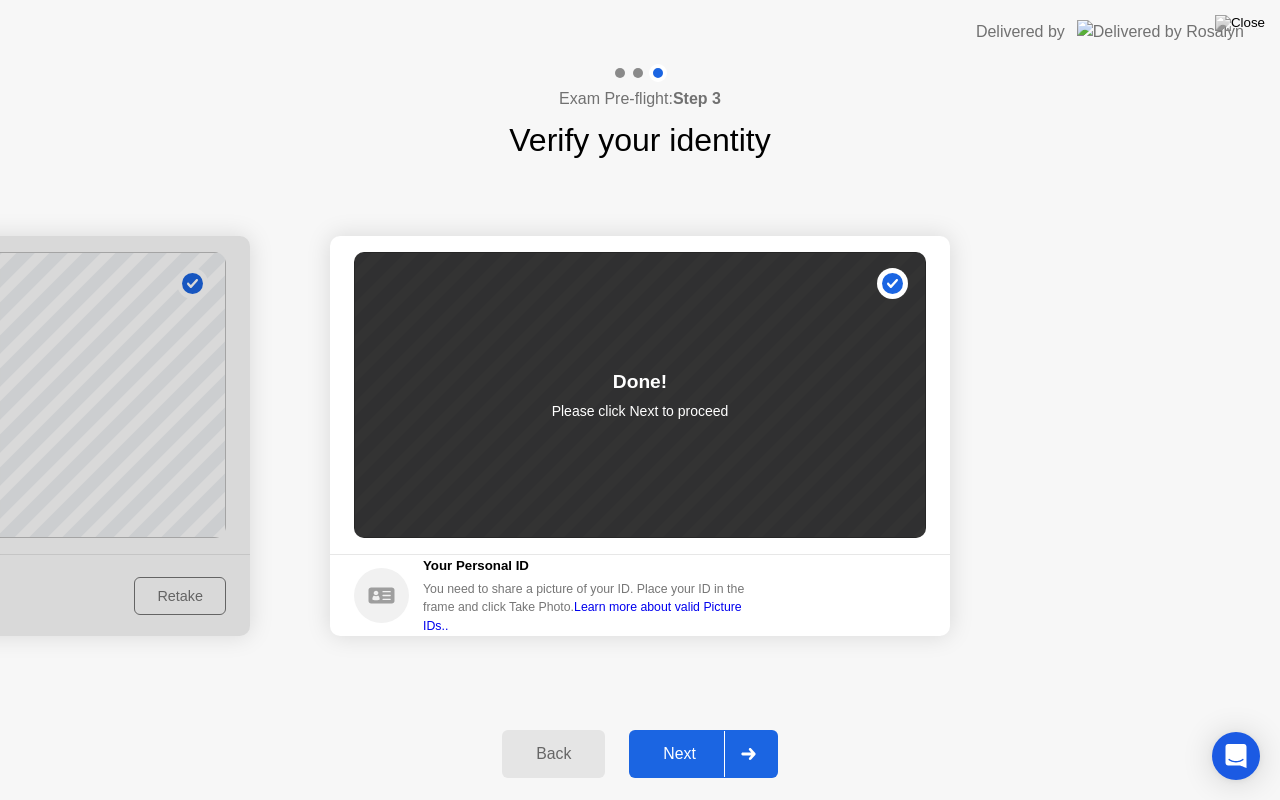 click on "Next" 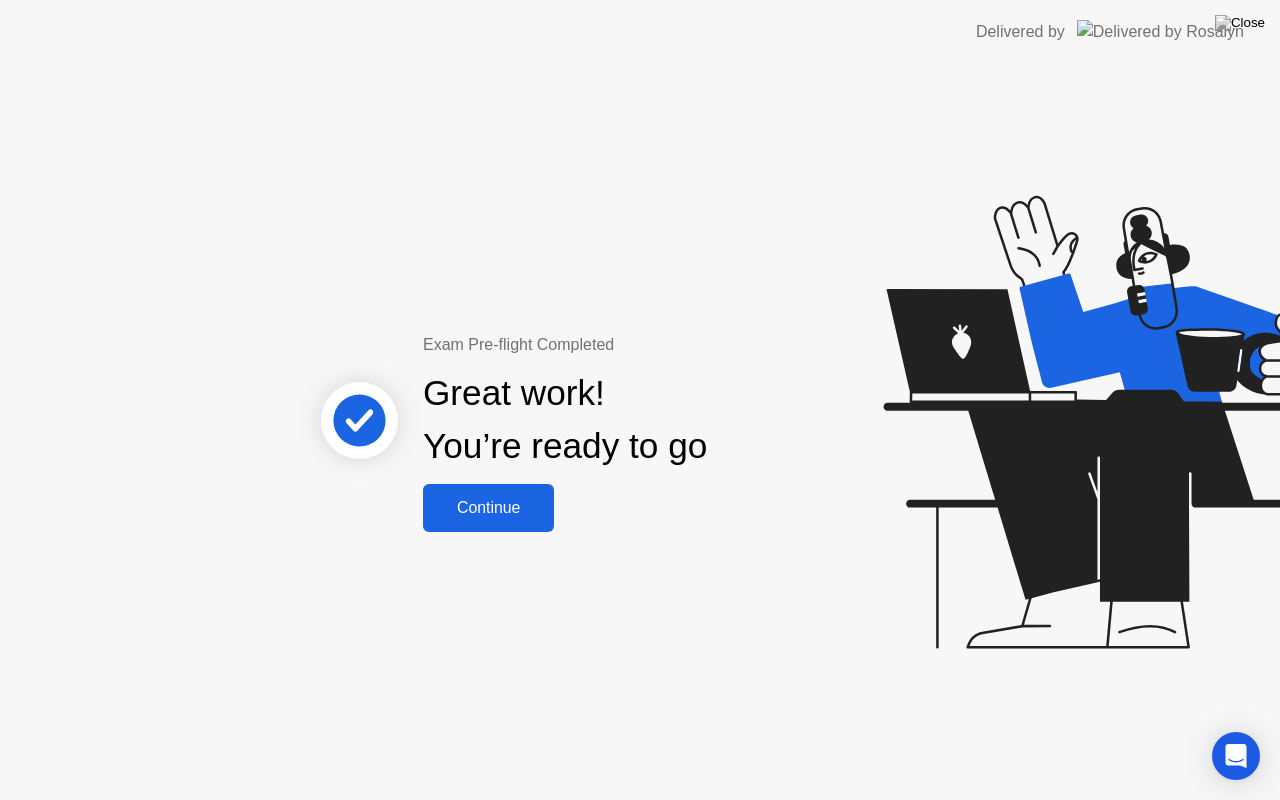 click on "Continue" 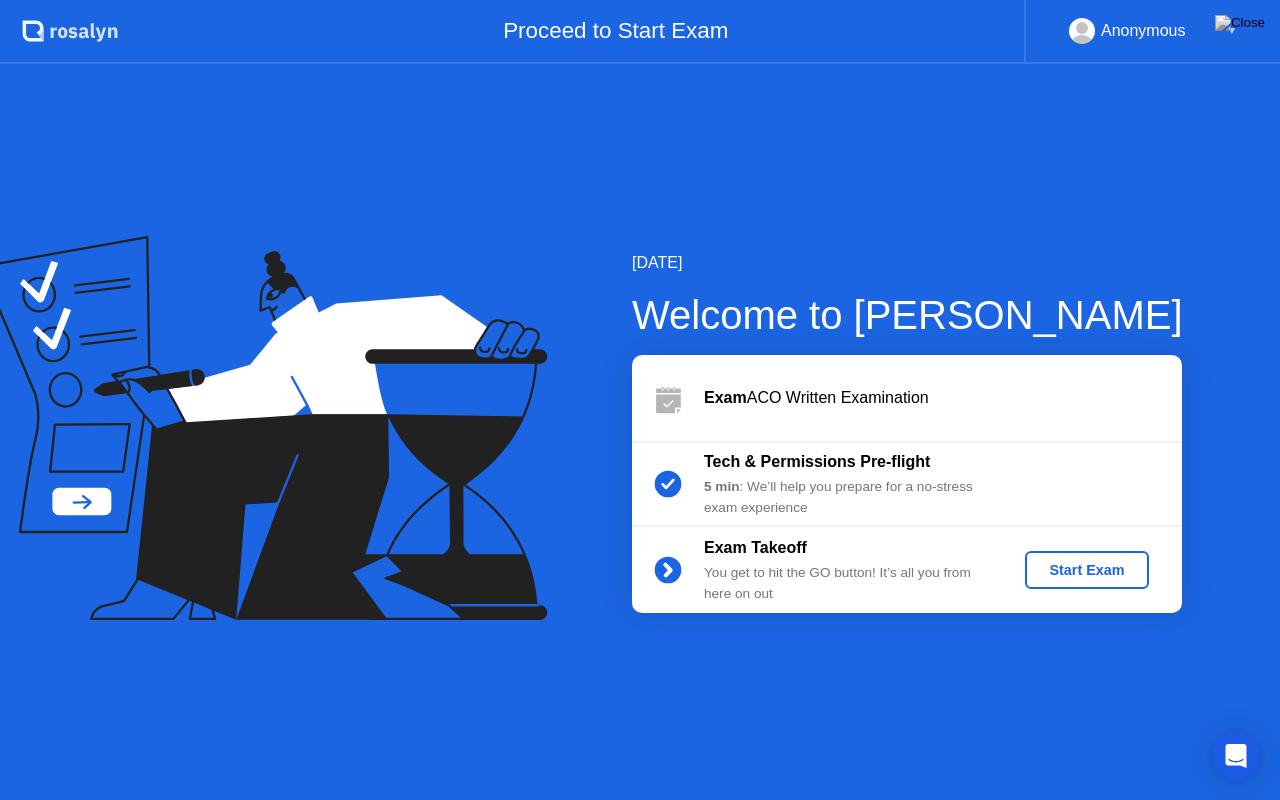 click on "Start Exam" 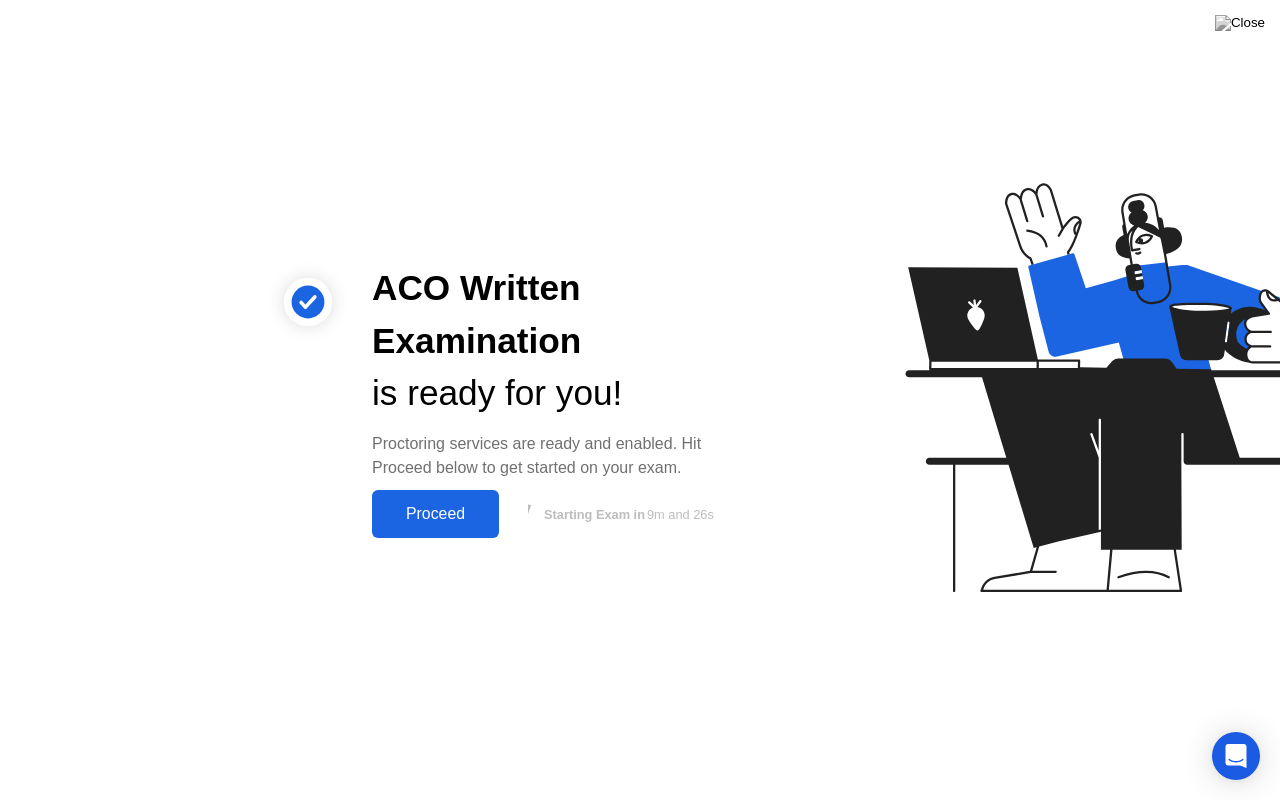 click on "Proceed" 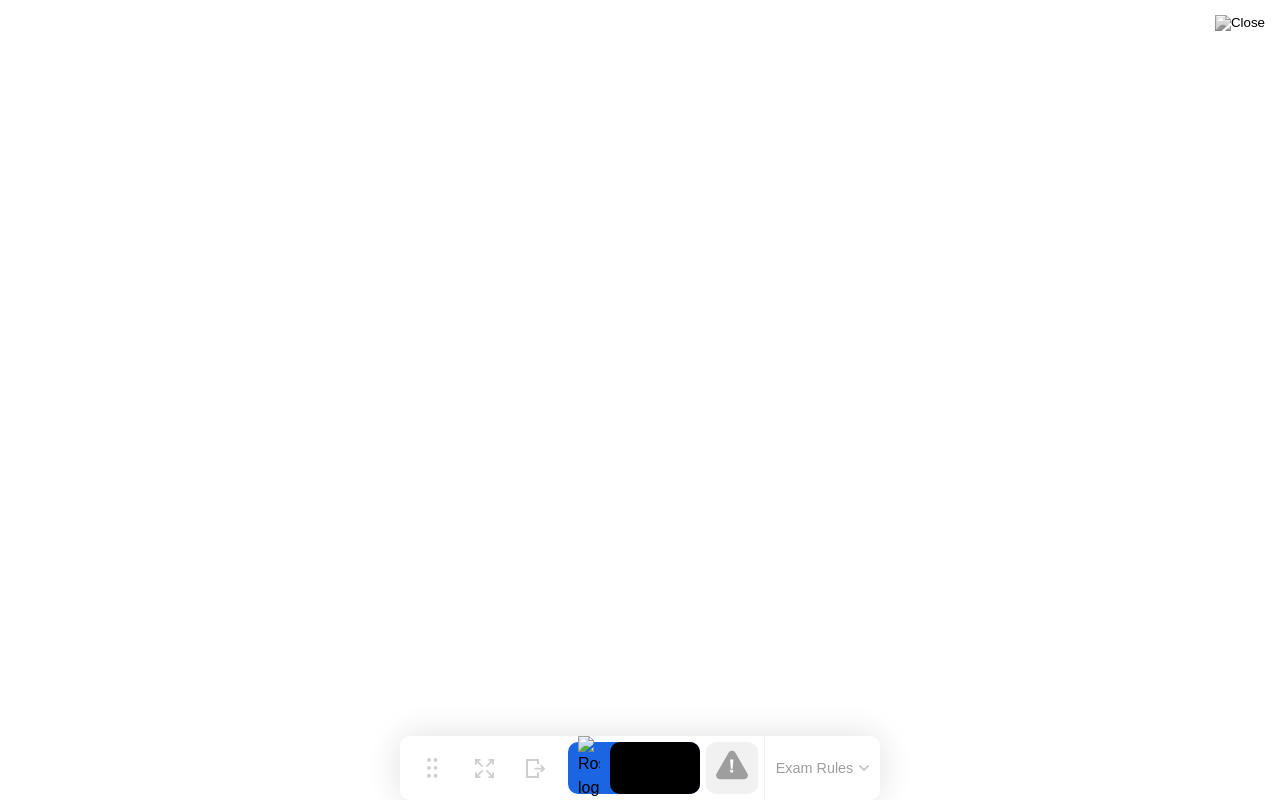 click 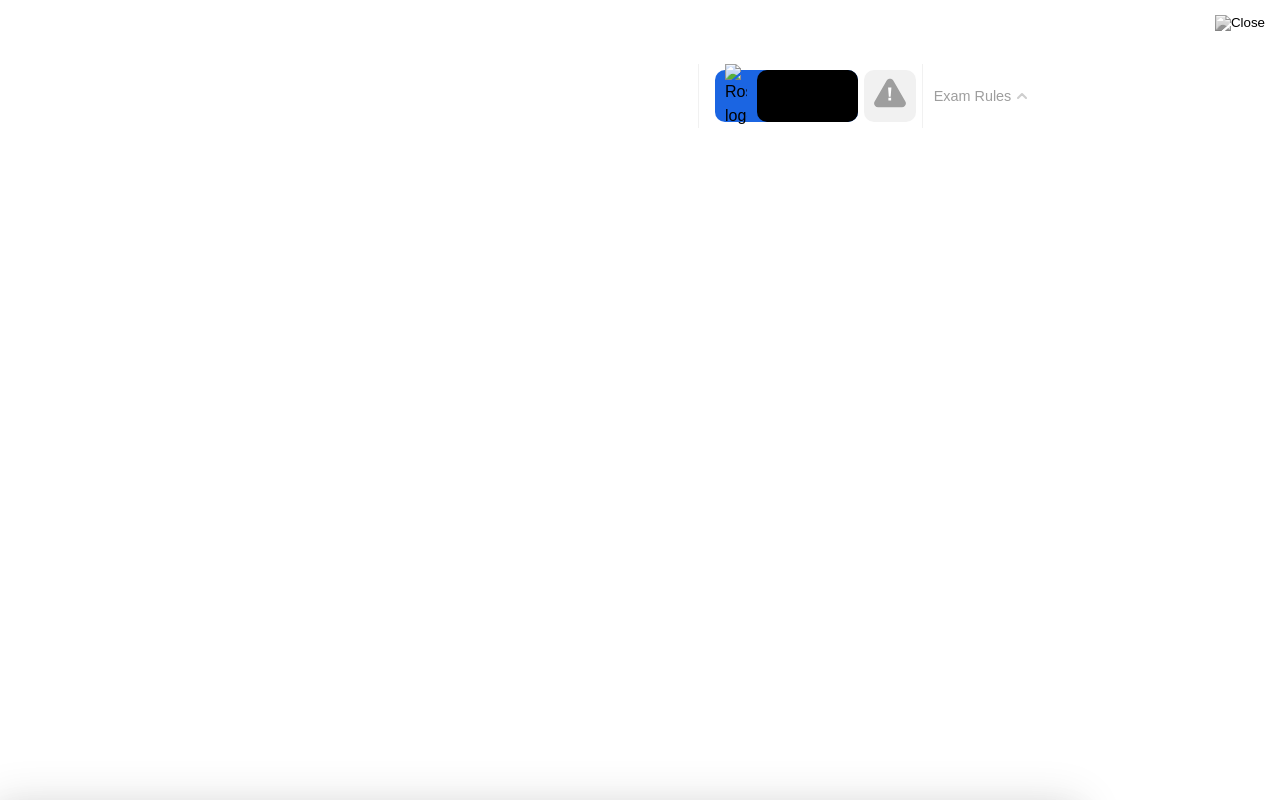 click on "Got it!" at bounding box center (537, 1432) 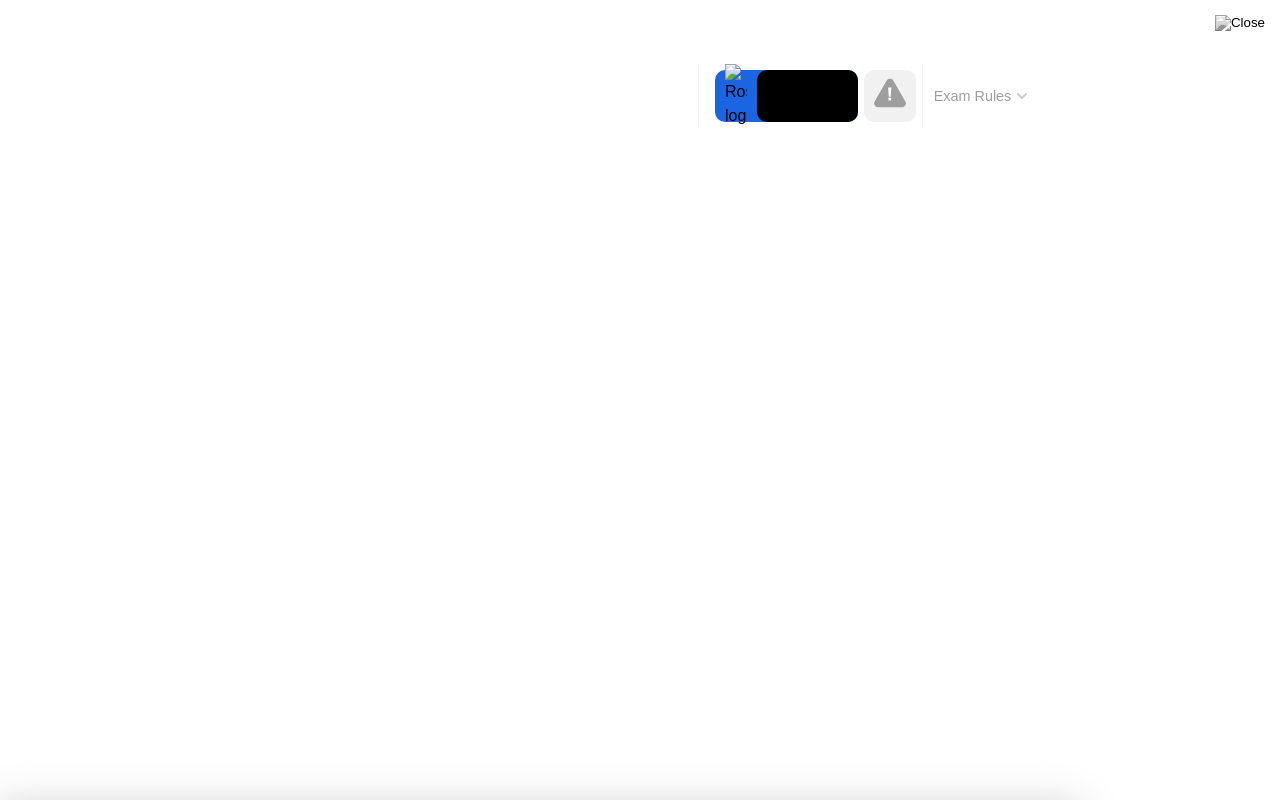 click on "Got it!" at bounding box center [629, 2013] 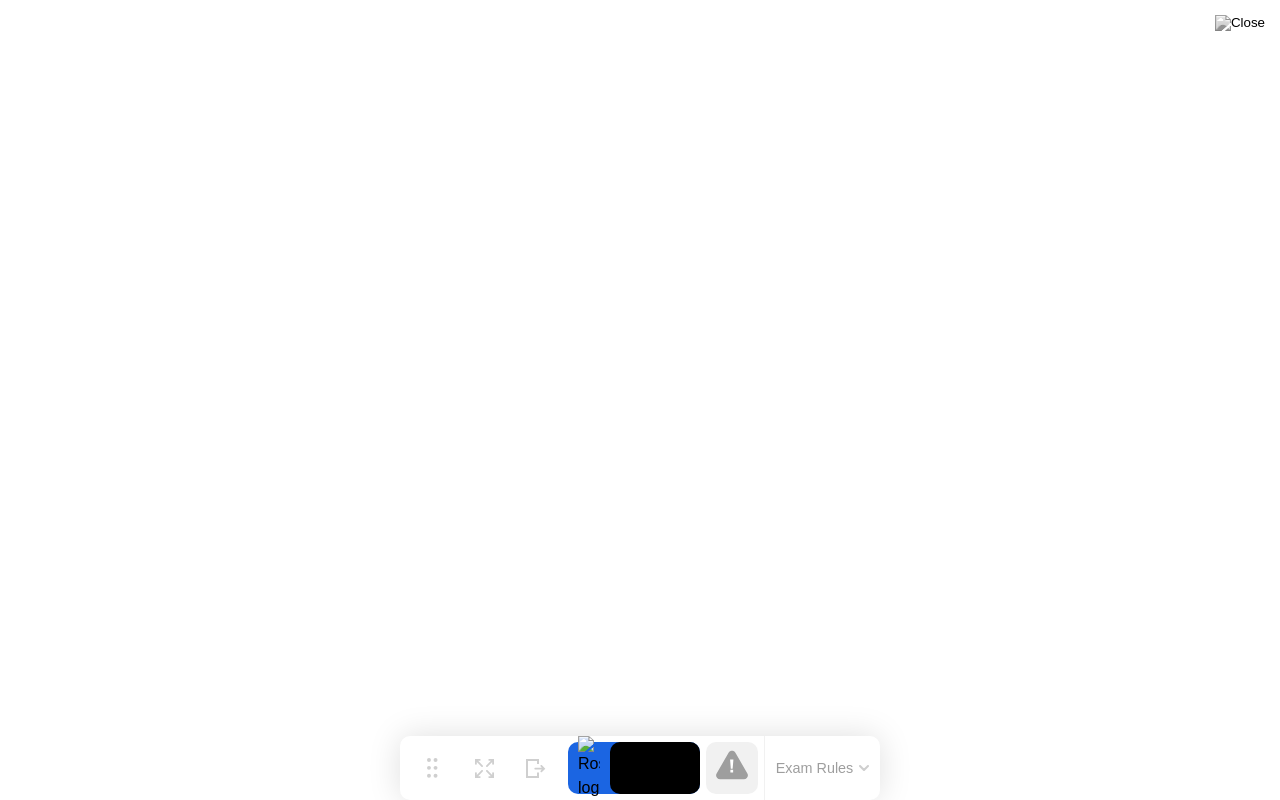click 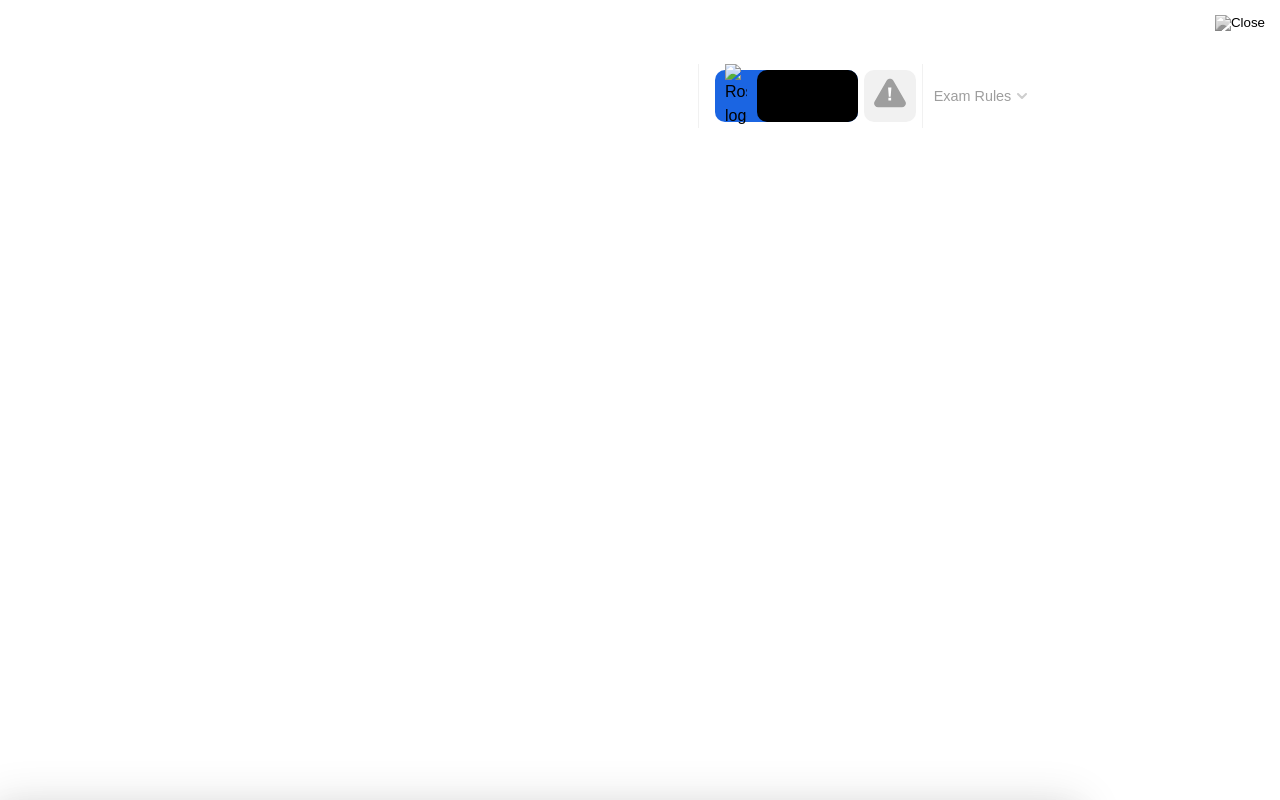 click on "Got it!" at bounding box center (629, 1365) 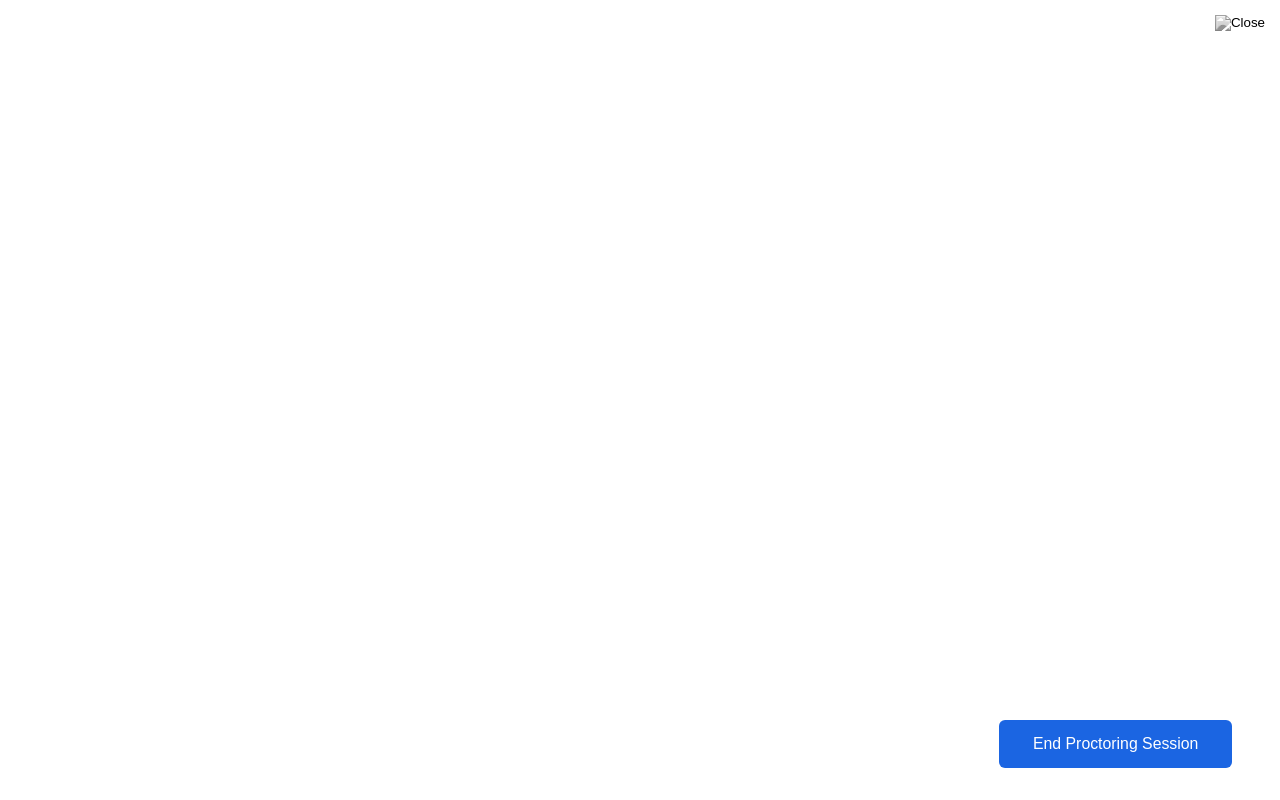 click on "End Proctoring Session" 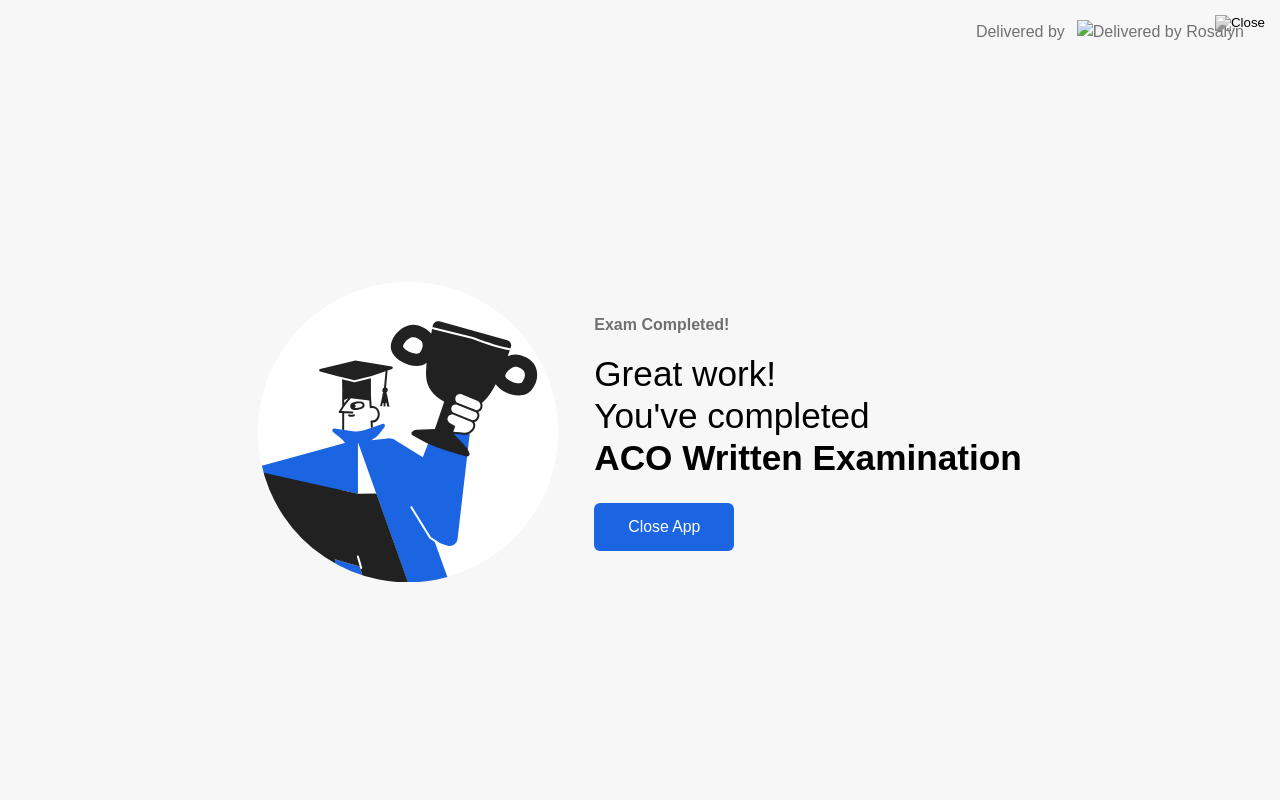 drag, startPoint x: 1032, startPoint y: 367, endPoint x: 680, endPoint y: 570, distance: 406.341 